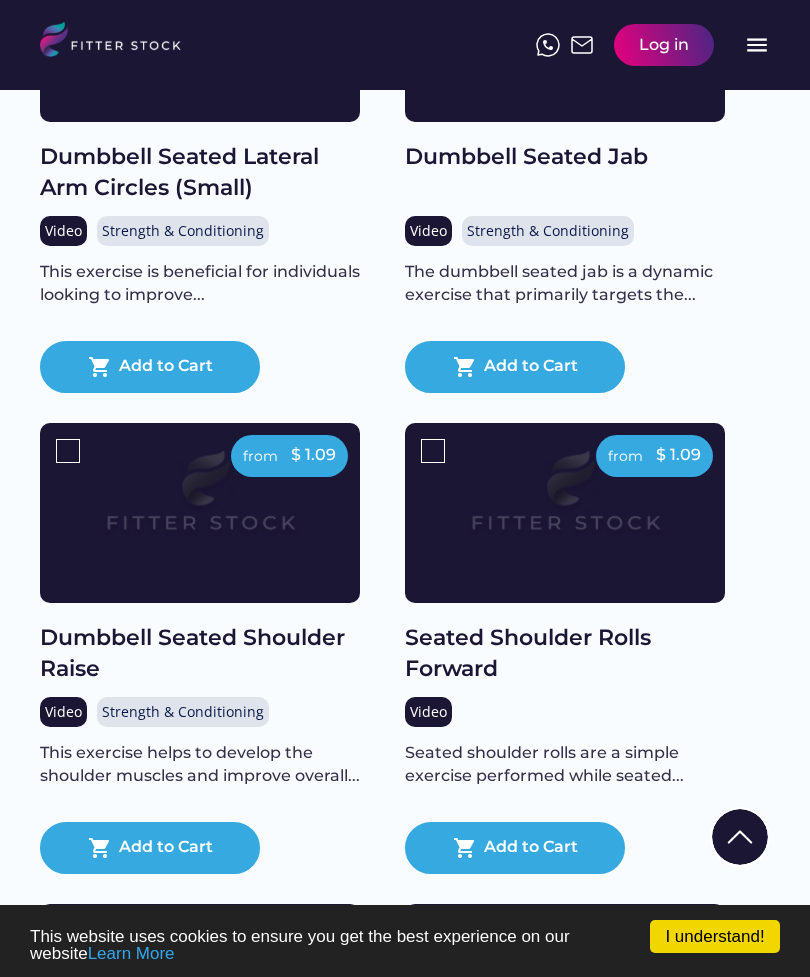scroll, scrollTop: 0, scrollLeft: 0, axis: both 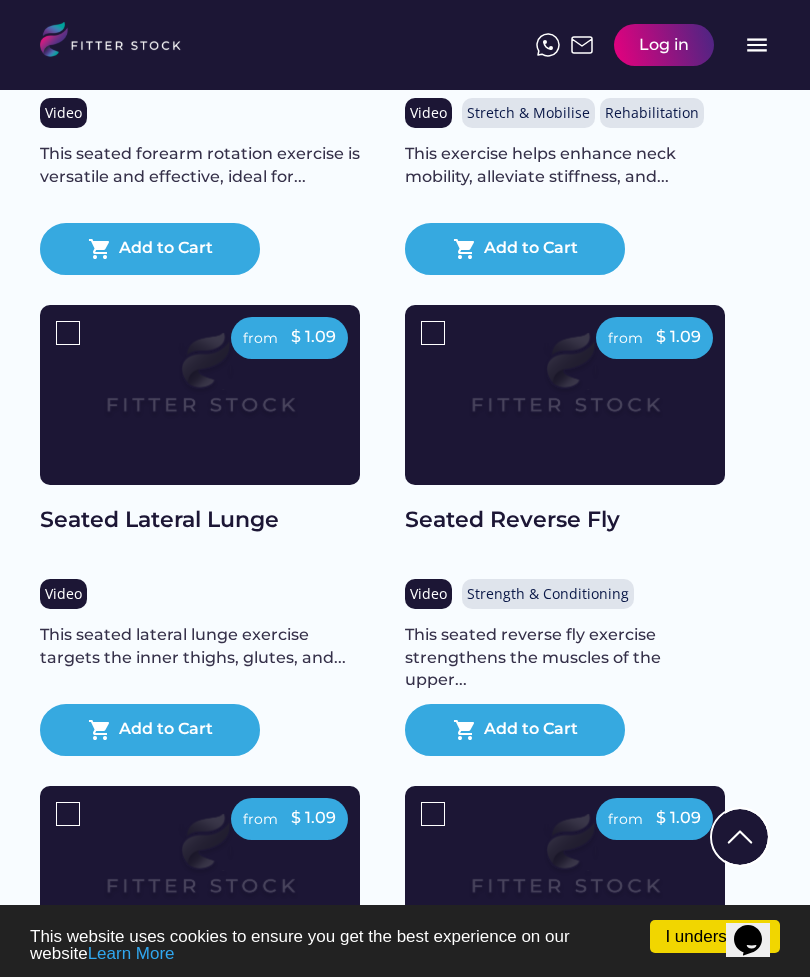 click at bounding box center (200, 384) 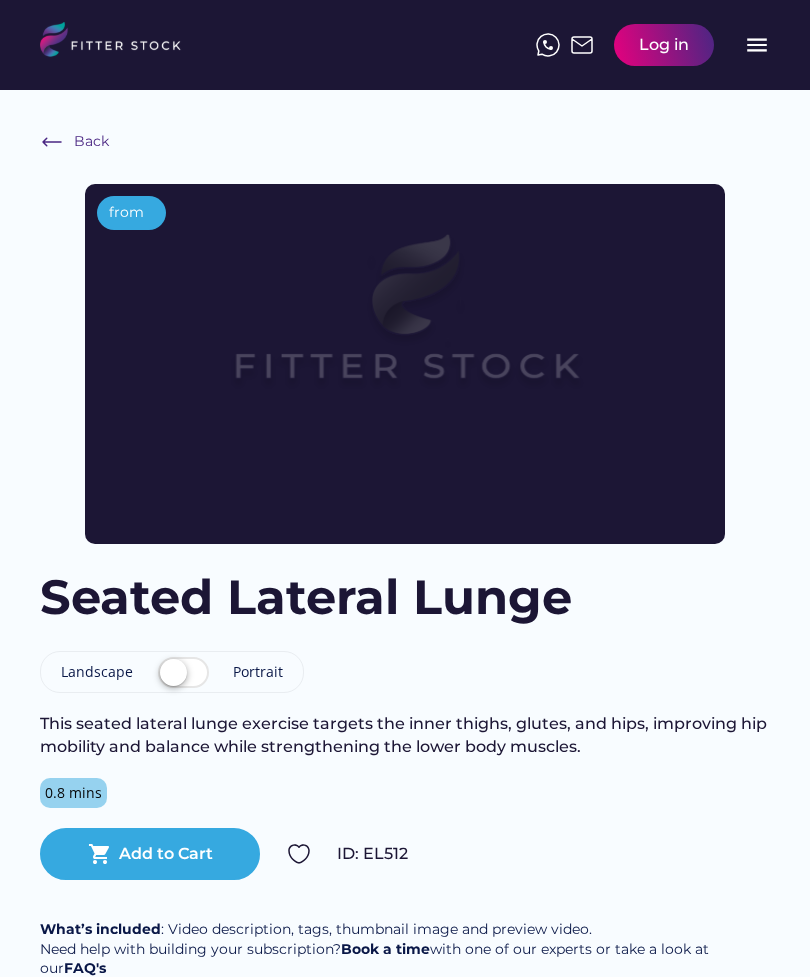scroll, scrollTop: 0, scrollLeft: 0, axis: both 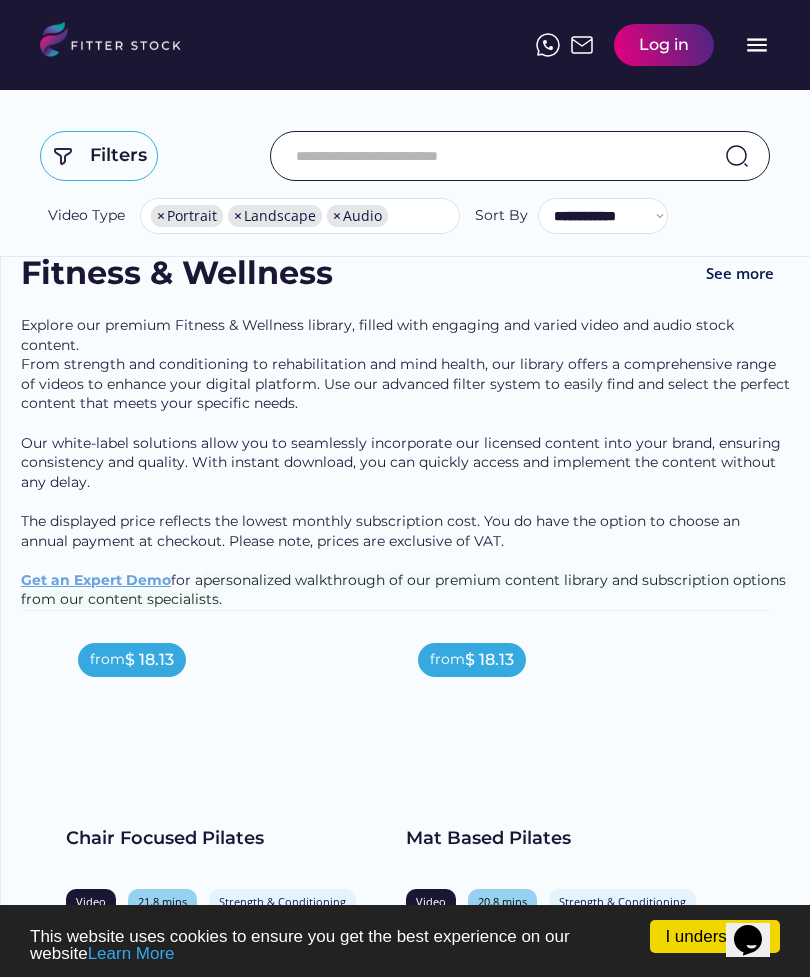 click on "menu" at bounding box center (757, 45) 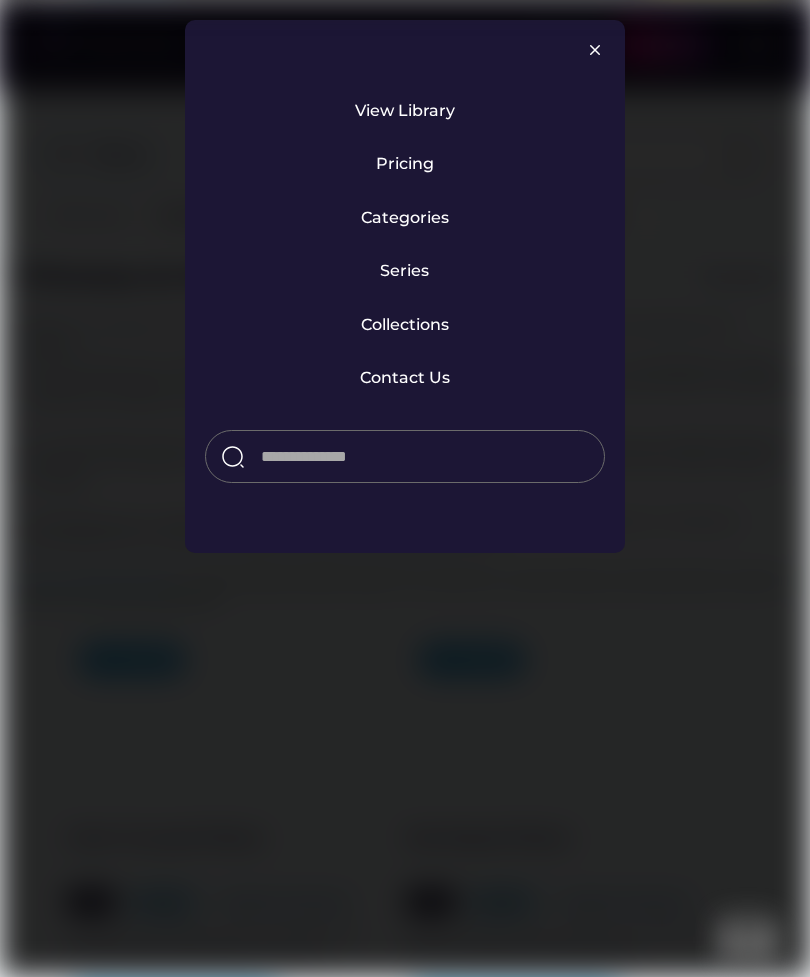 click on "View Library" at bounding box center [405, 111] 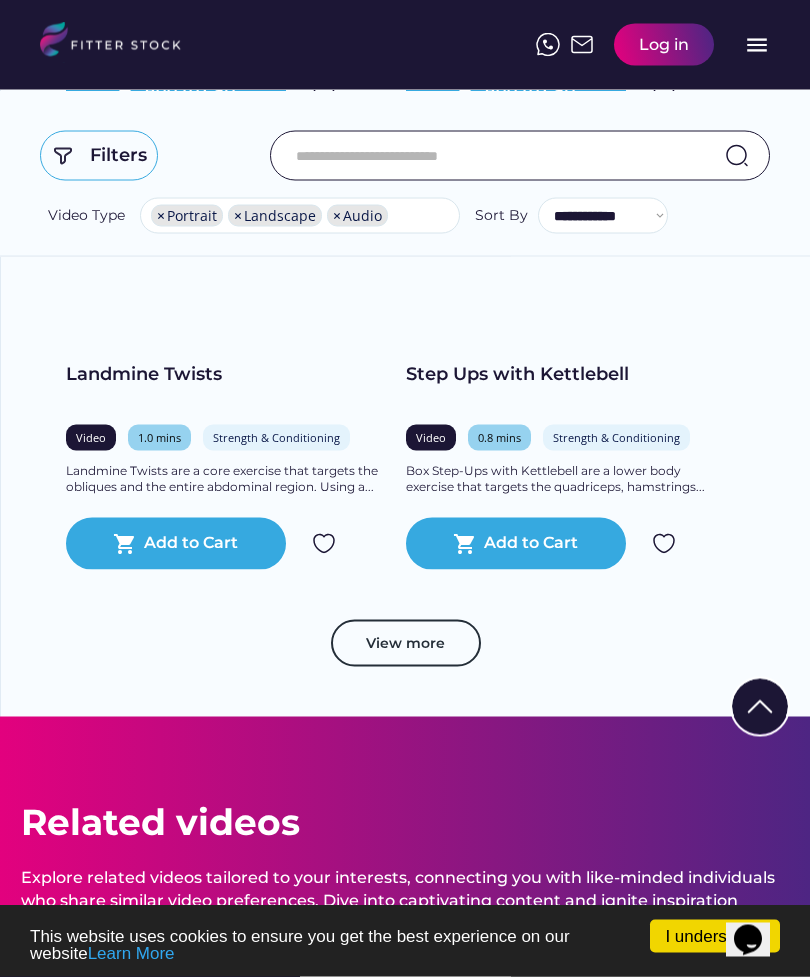 scroll, scrollTop: 5002, scrollLeft: 0, axis: vertical 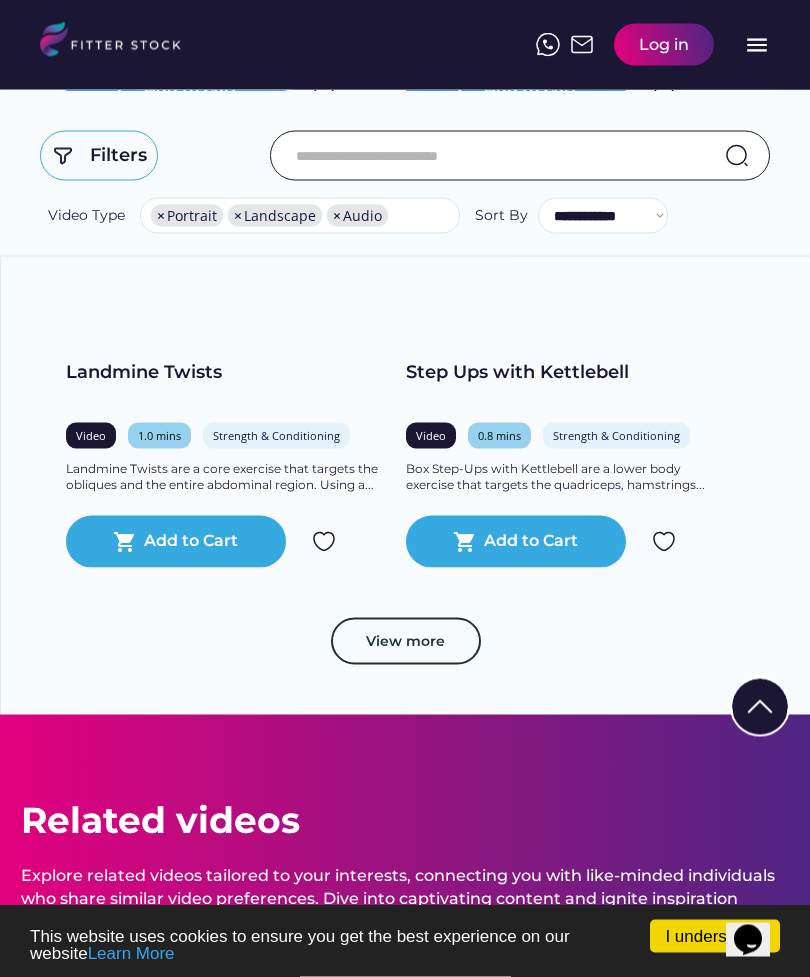 click on "menu" at bounding box center [757, 45] 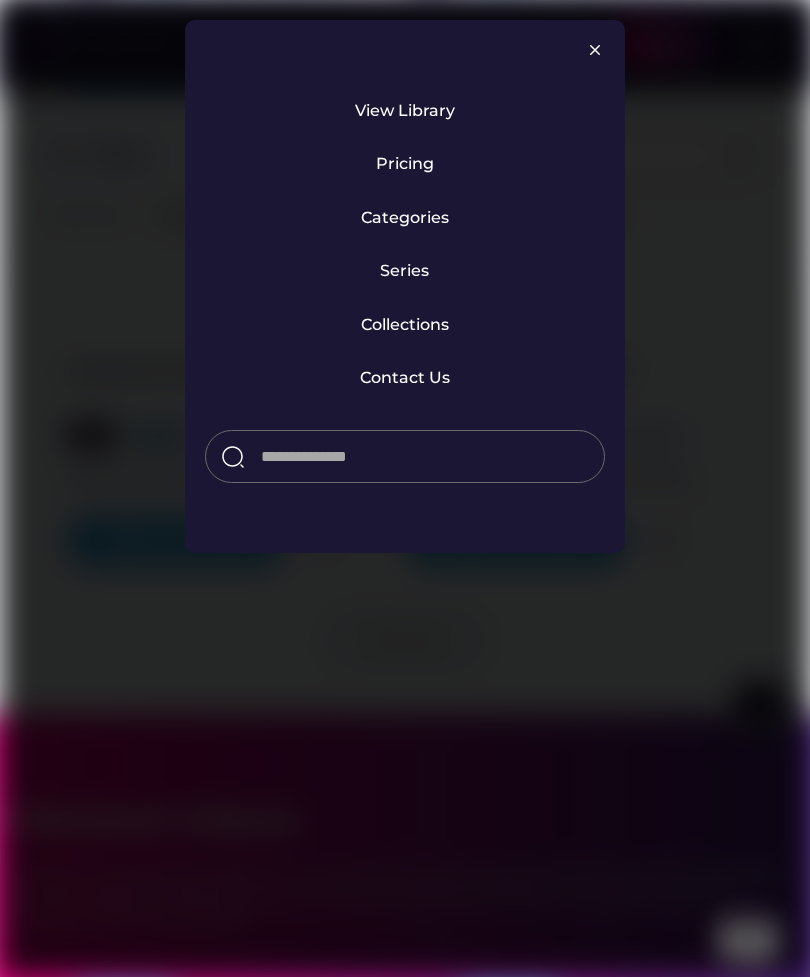 click on "Categories" at bounding box center (405, 218) 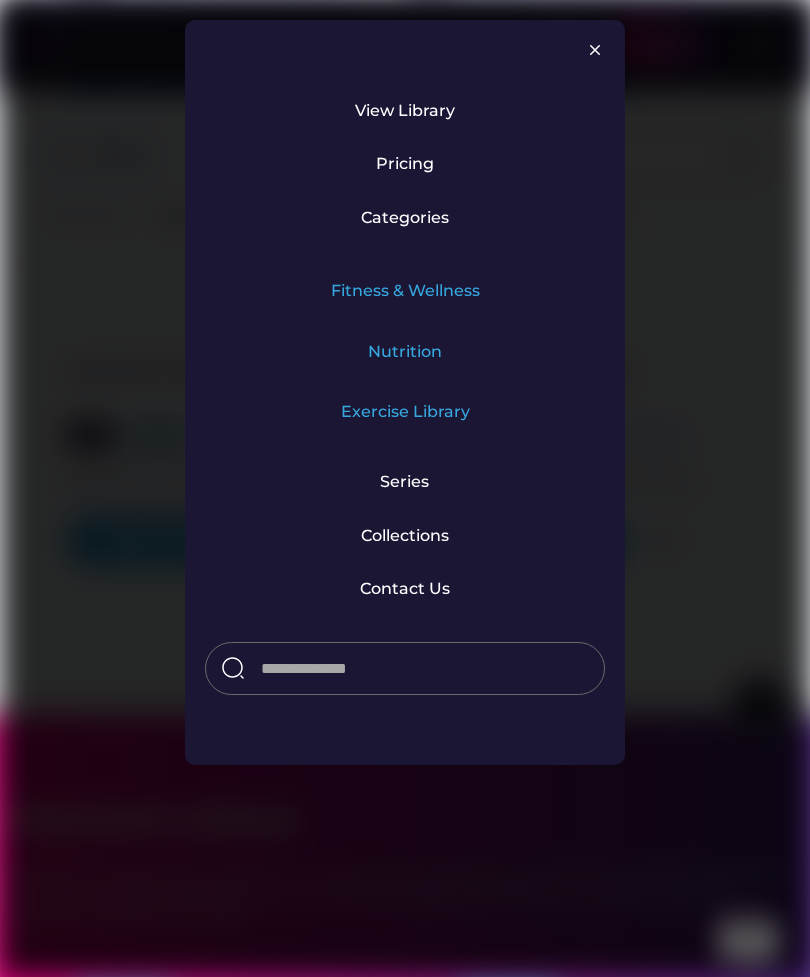 click on "Fitness & Wellness" at bounding box center [405, 291] 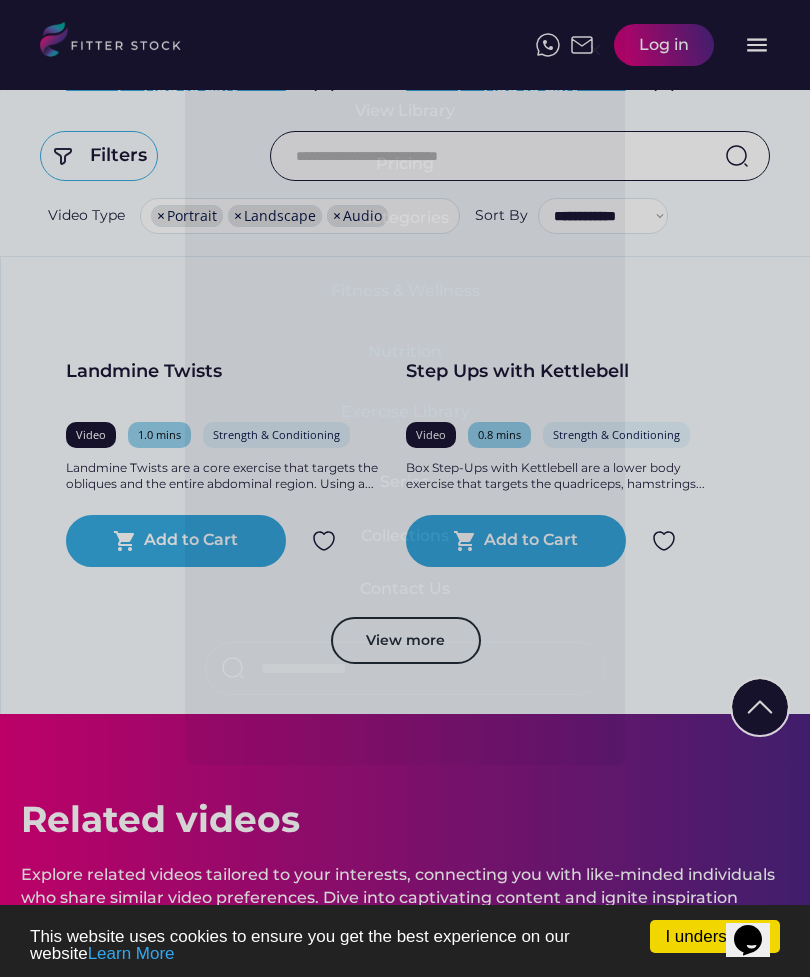 click on "Nutrition" at bounding box center [405, 352] 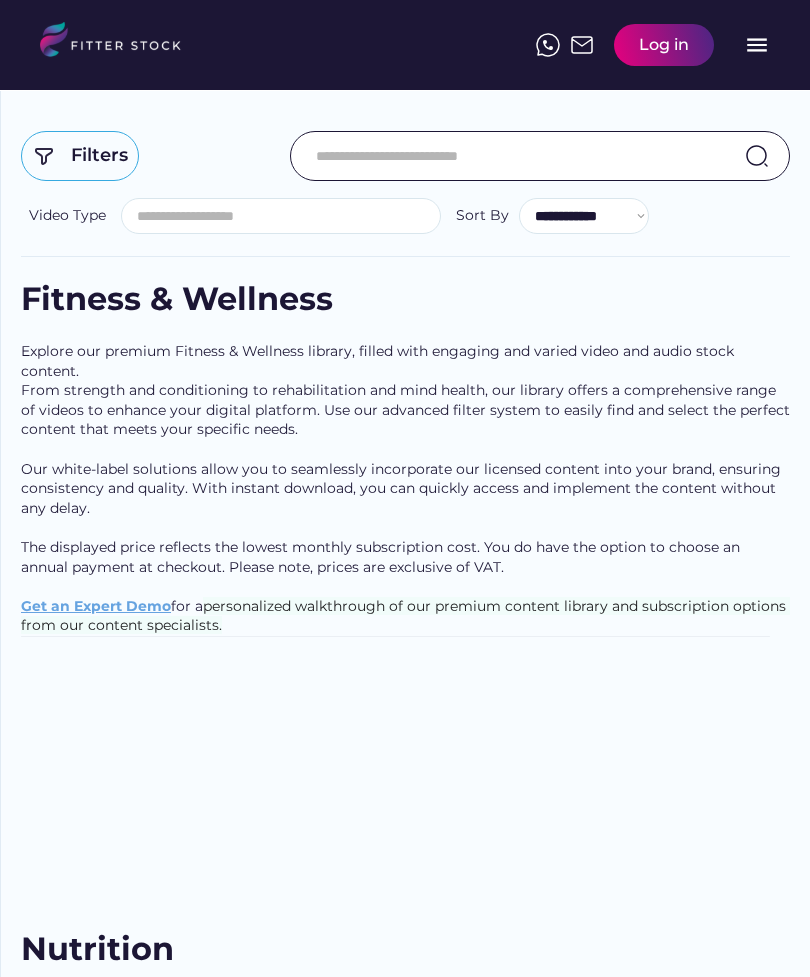scroll, scrollTop: 31, scrollLeft: 0, axis: vertical 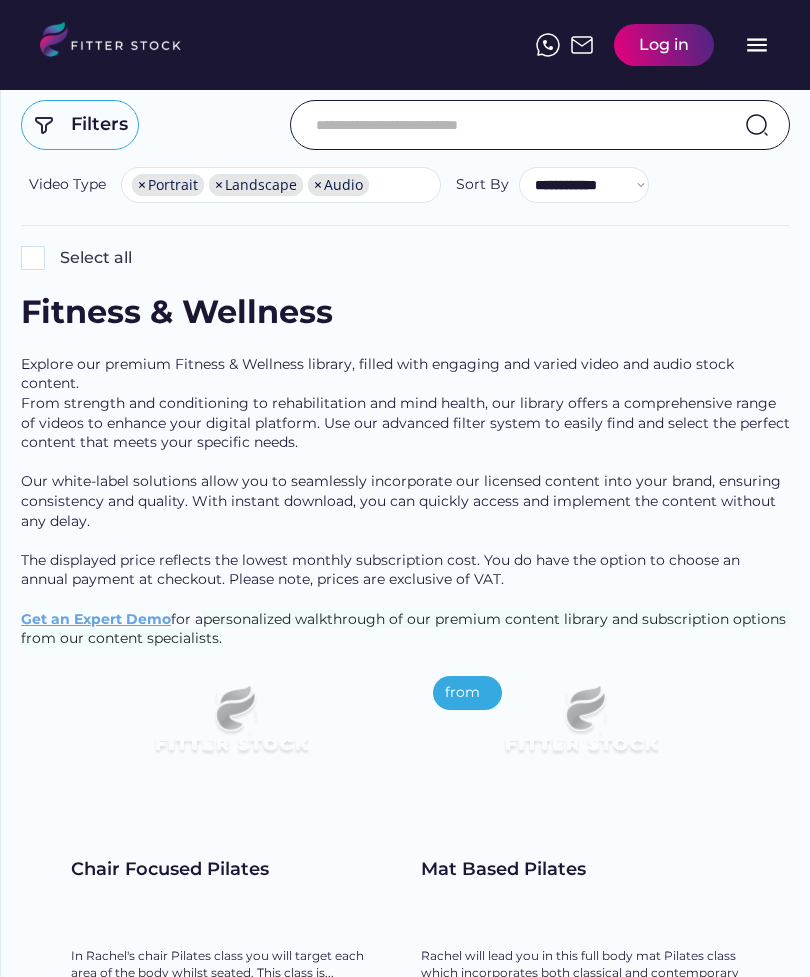 click on "menu" at bounding box center [757, 45] 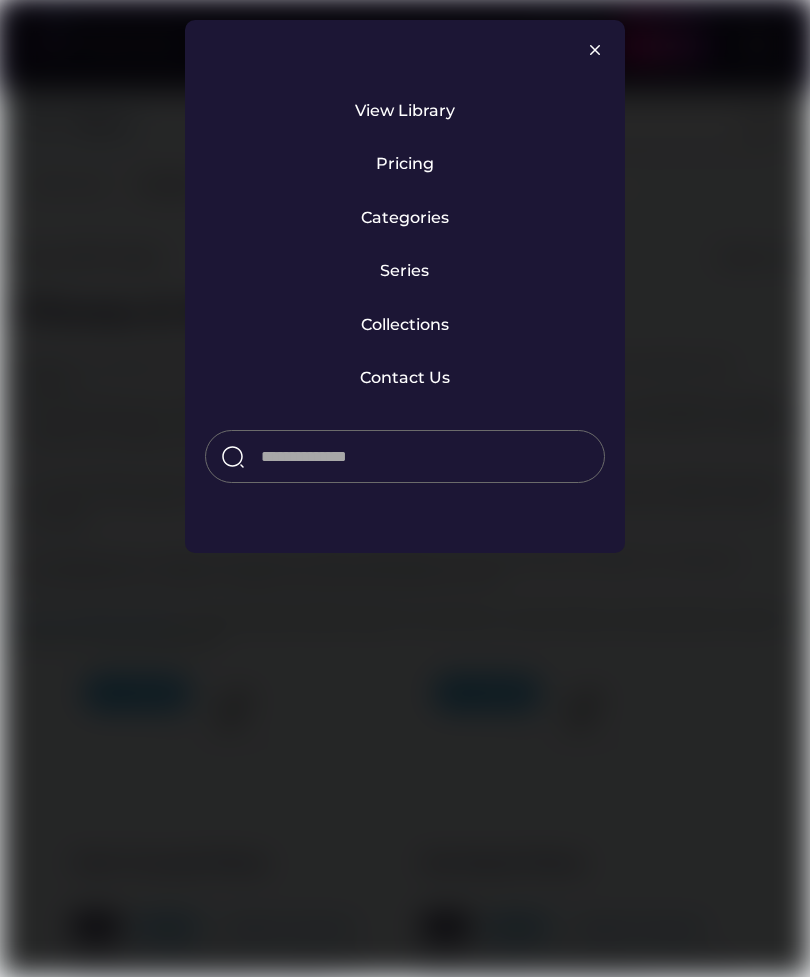 click on "Categories" at bounding box center (405, 218) 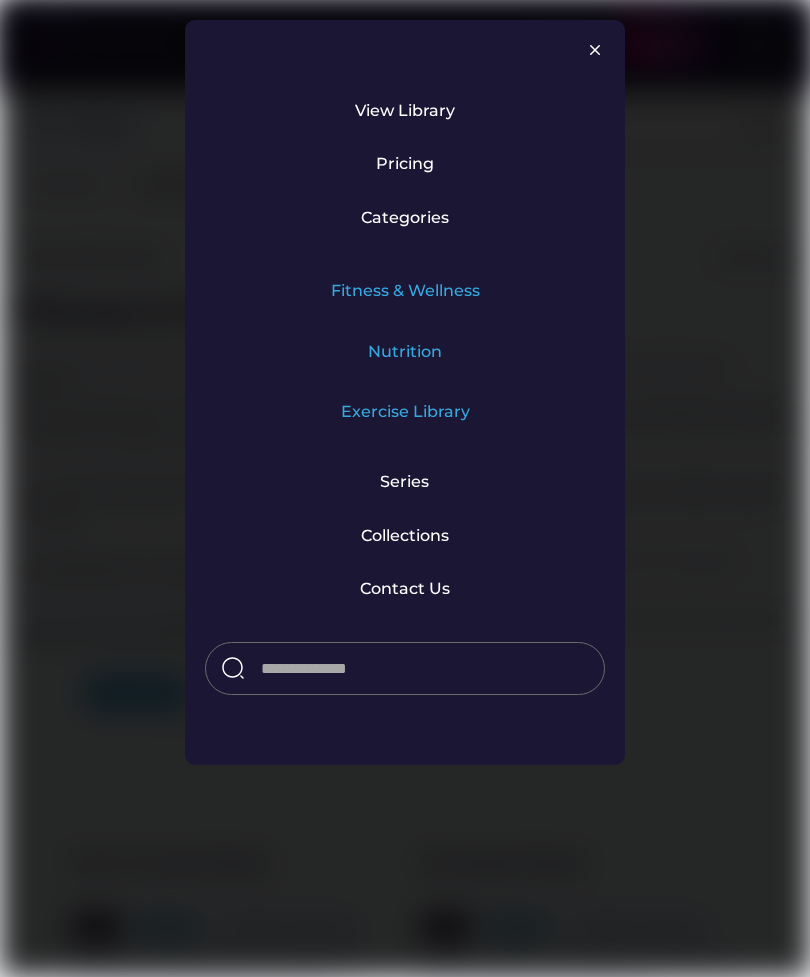 click on "Exercise Library" at bounding box center [405, 412] 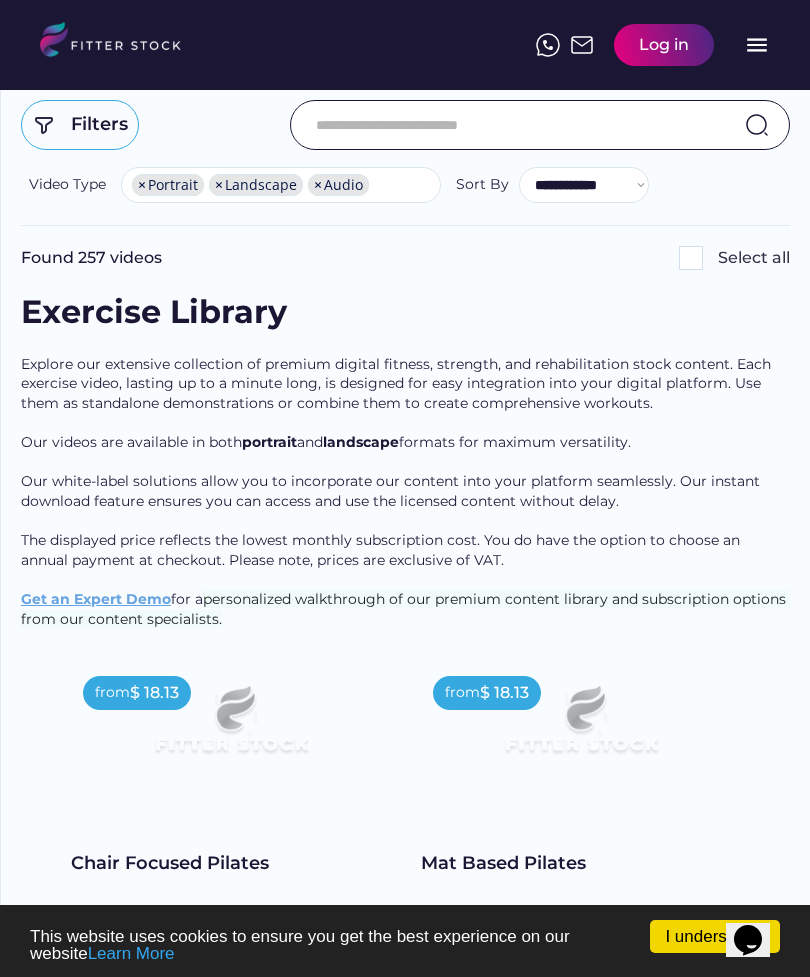 scroll, scrollTop: 0, scrollLeft: 0, axis: both 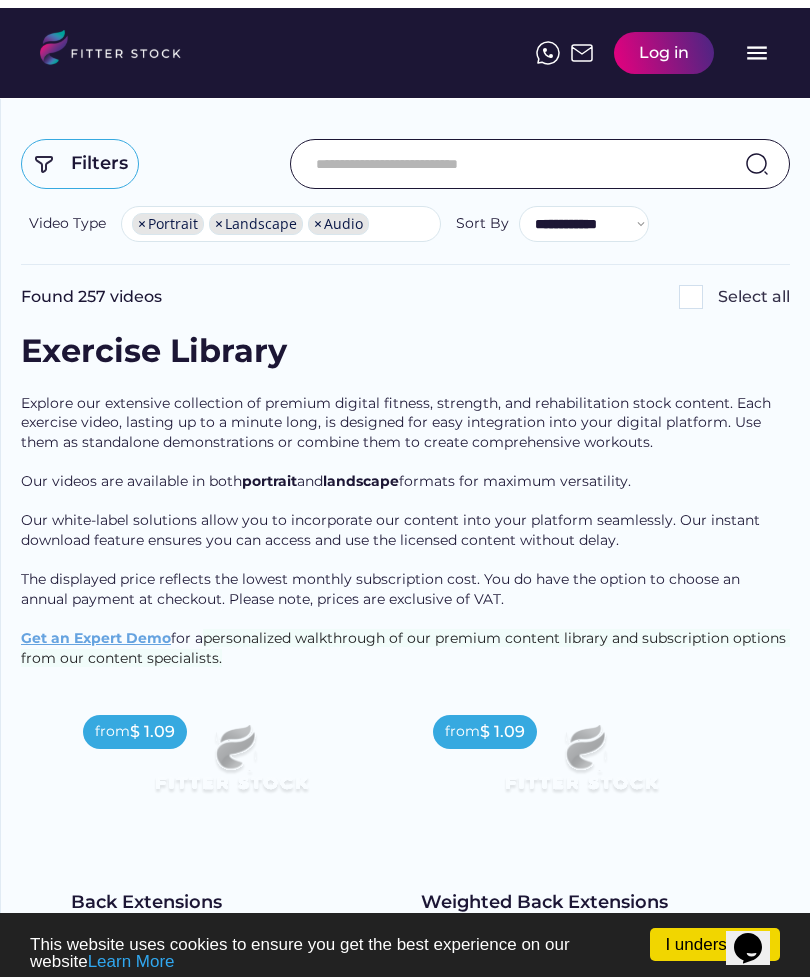 click at bounding box center (522, 156) 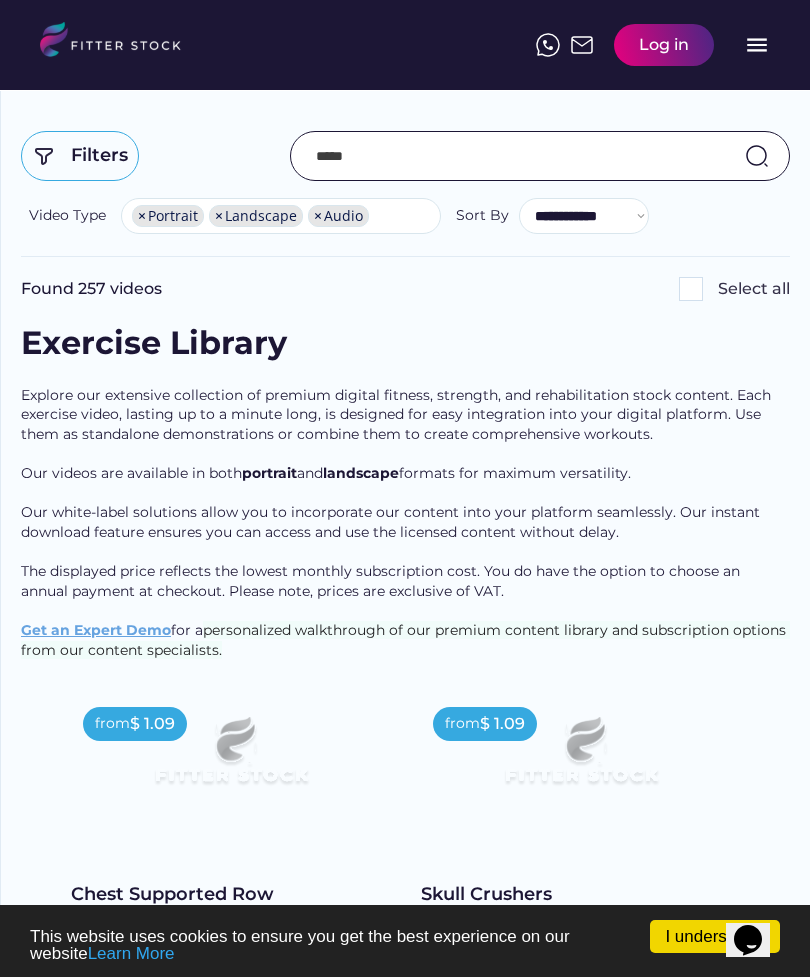 type on "*****" 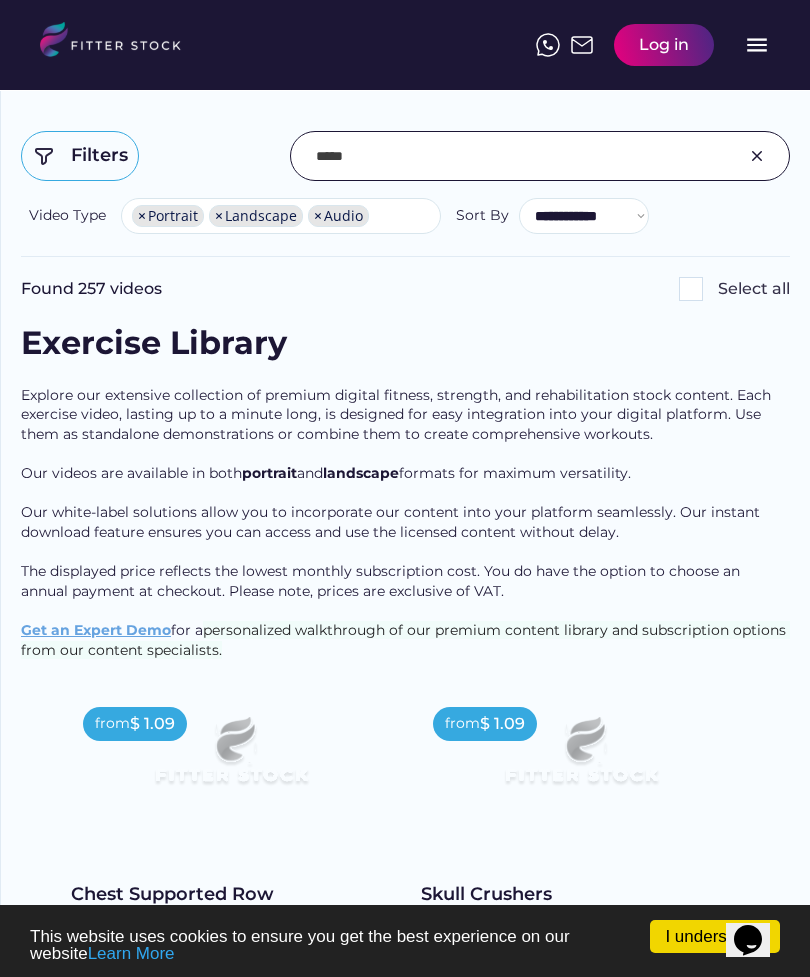click at bounding box center [522, 156] 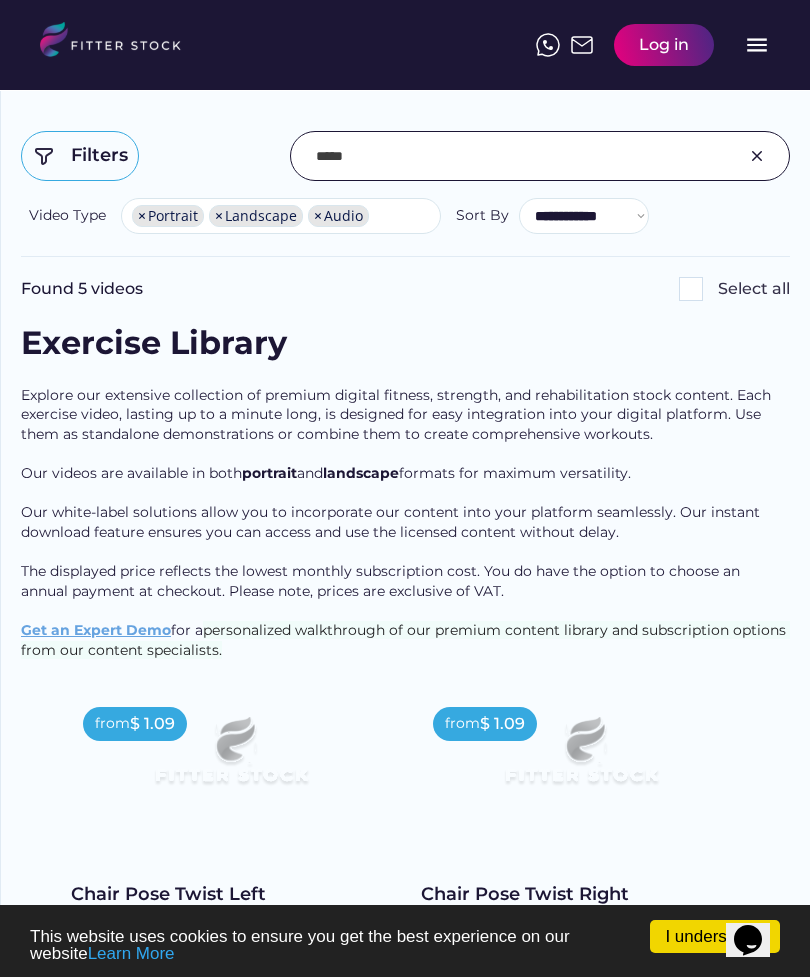 click on "×" at bounding box center [142, 216] 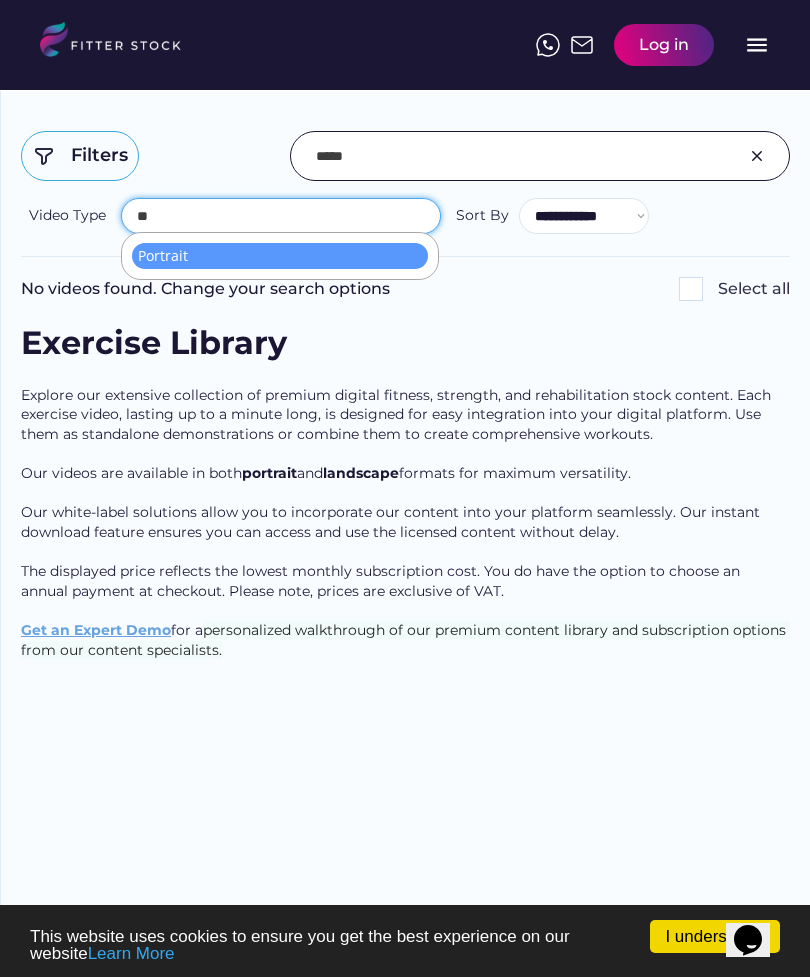 type on "*" 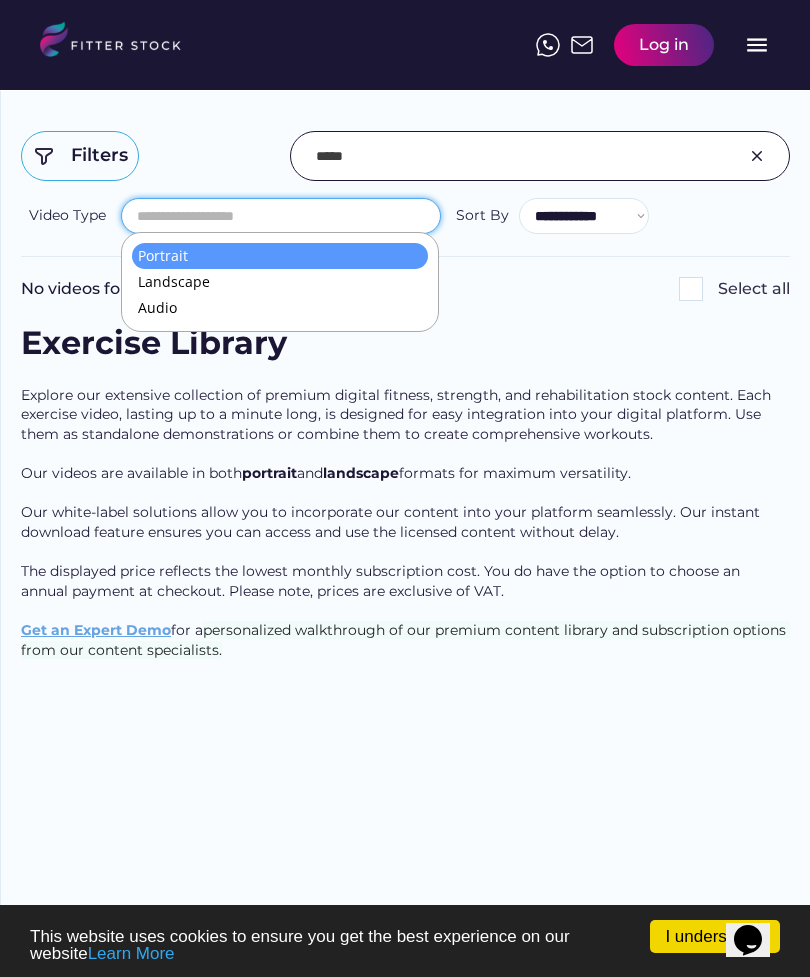 type 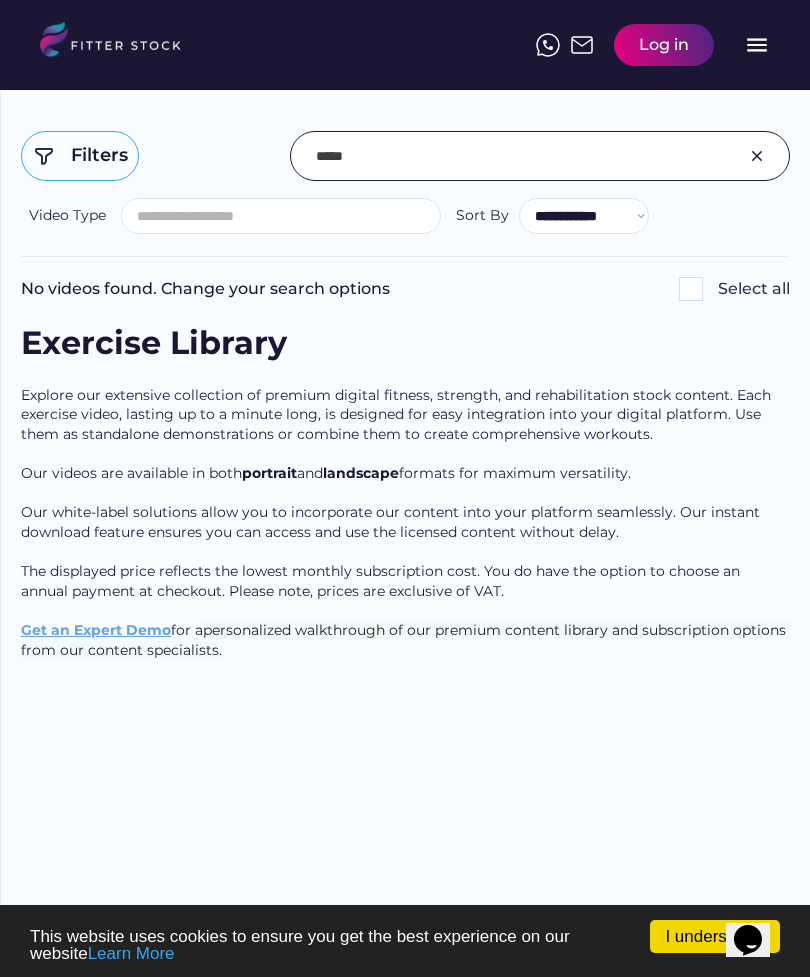 click at bounding box center (522, 156) 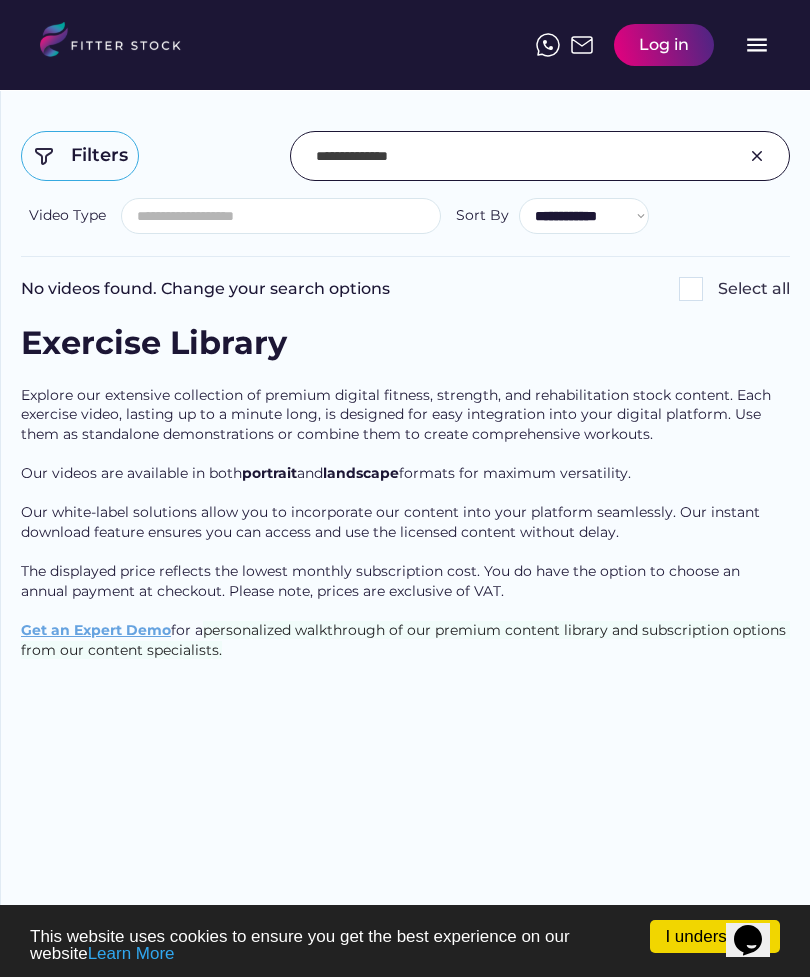 type on "**********" 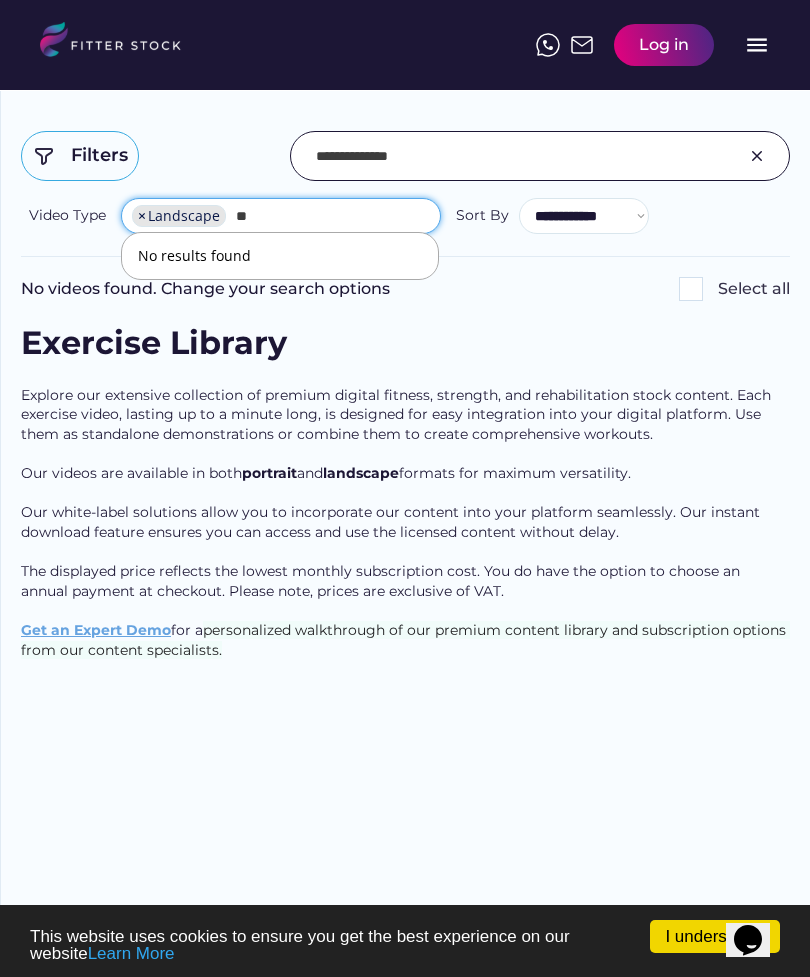 type on "*" 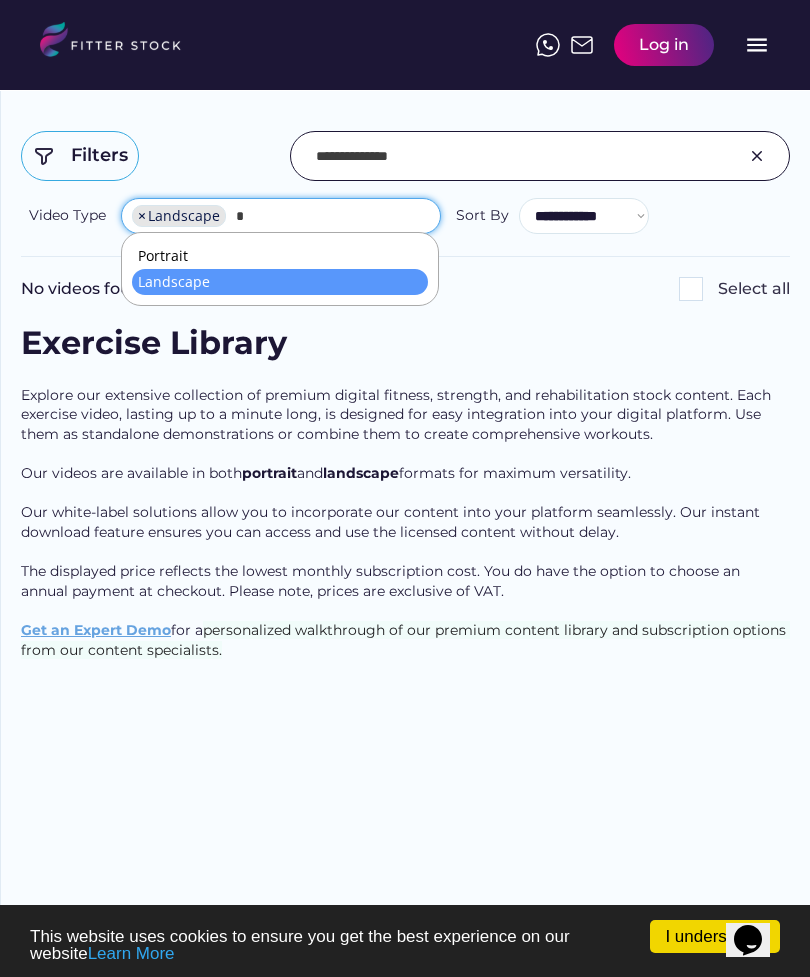 type 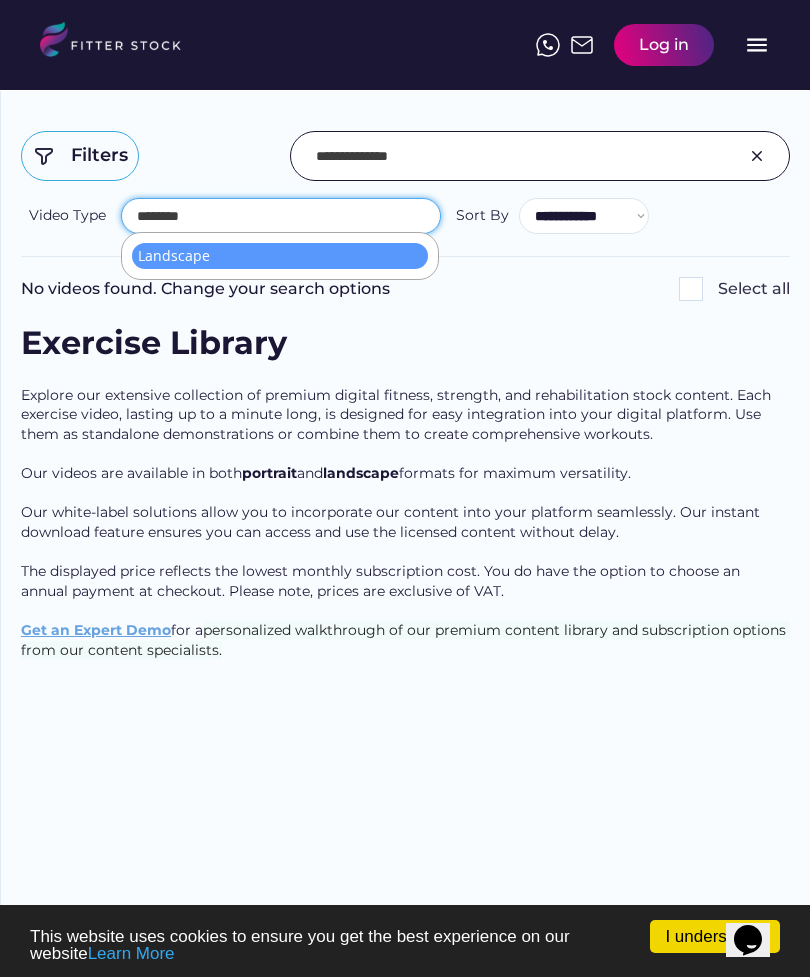 type on "********" 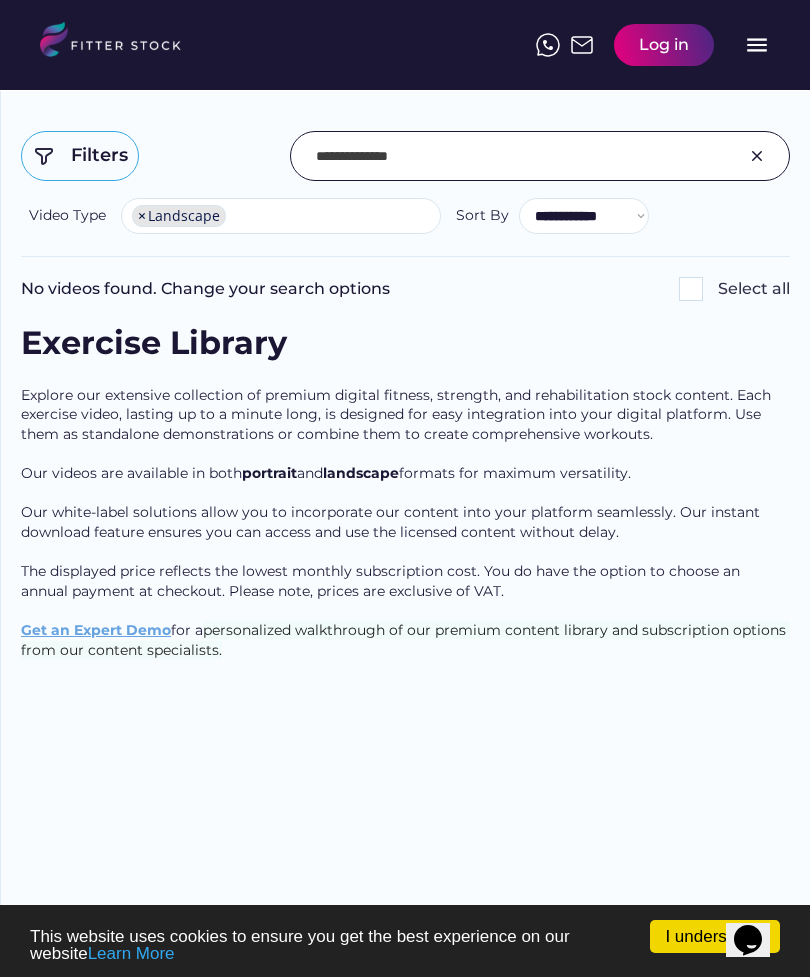 click at bounding box center [522, 156] 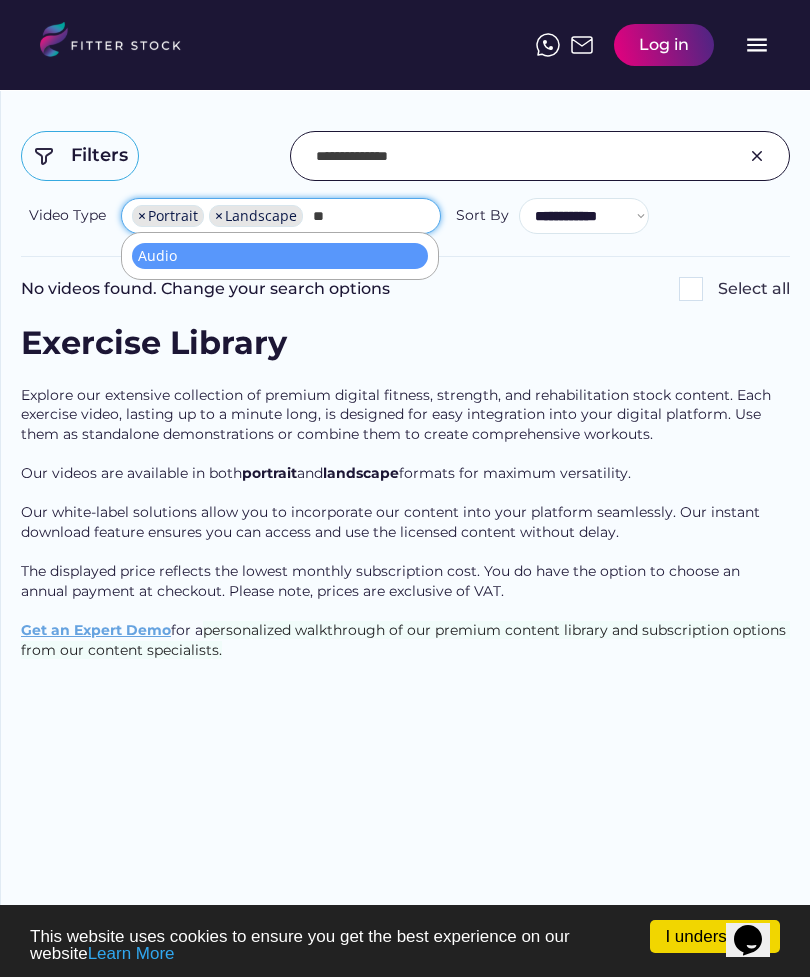 type on "**" 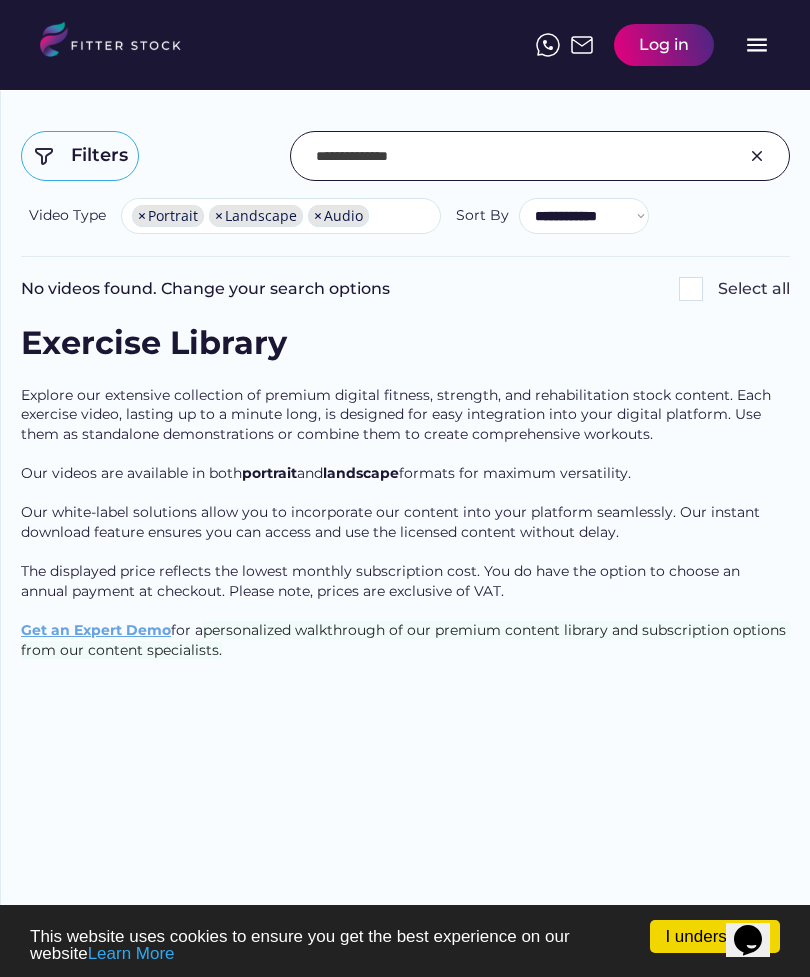 click at bounding box center [522, 156] 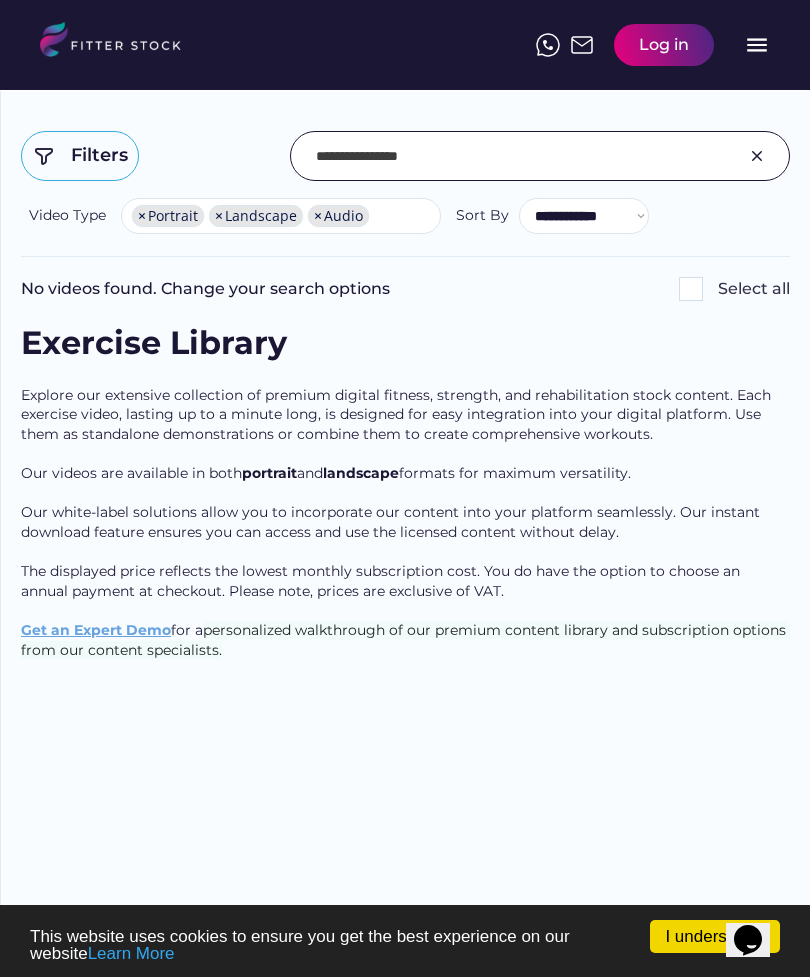 type on "**********" 